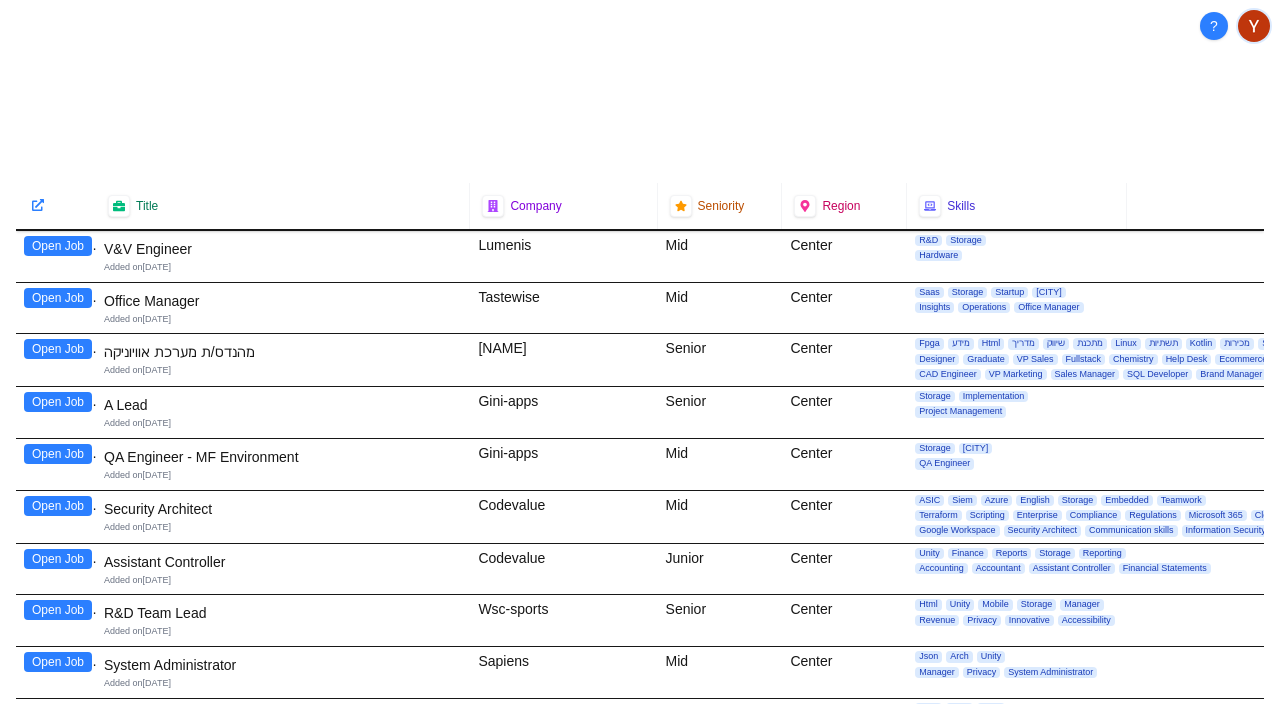 scroll, scrollTop: 0, scrollLeft: 0, axis: both 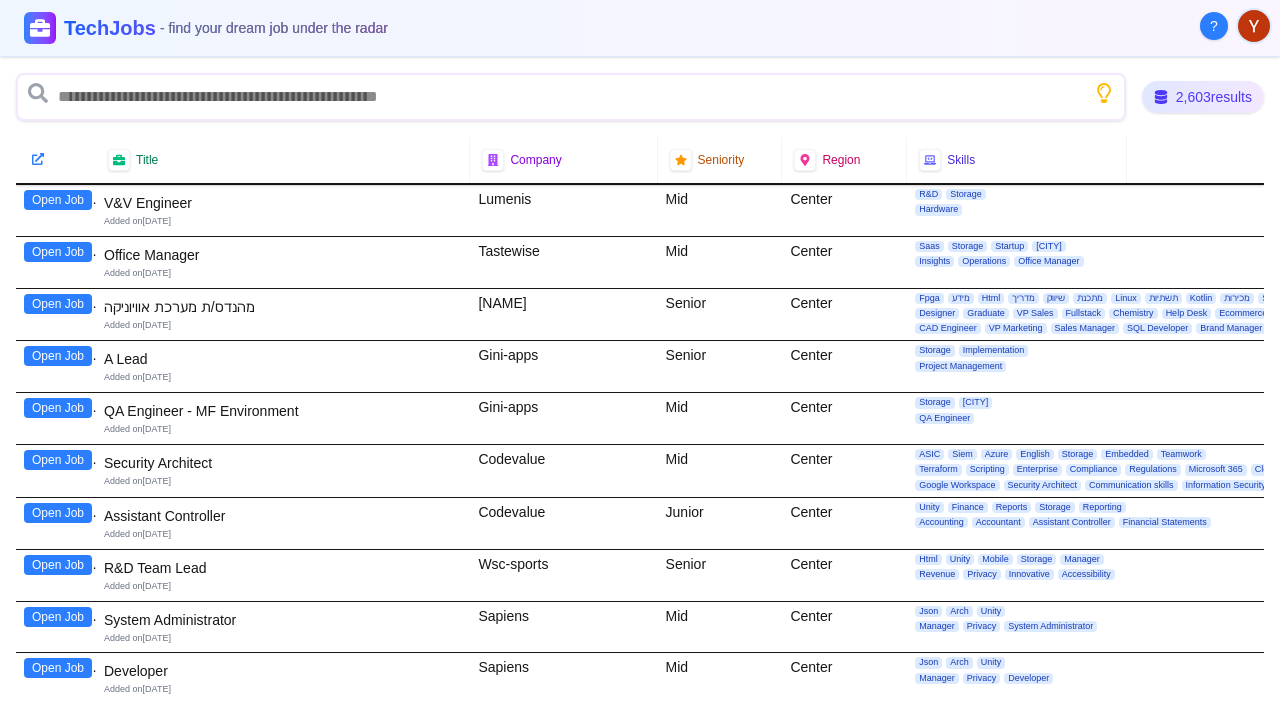 click on "Open Job" at bounding box center (58, 200) 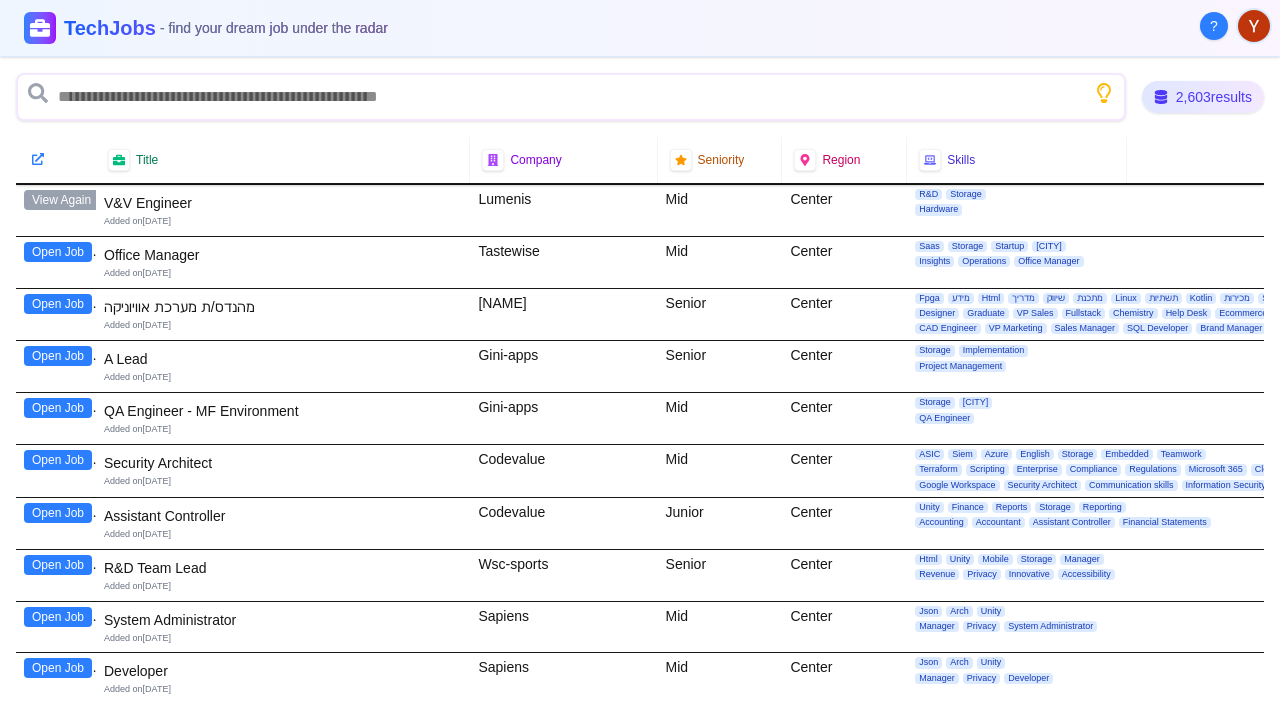 click on "Open Job" at bounding box center (58, 252) 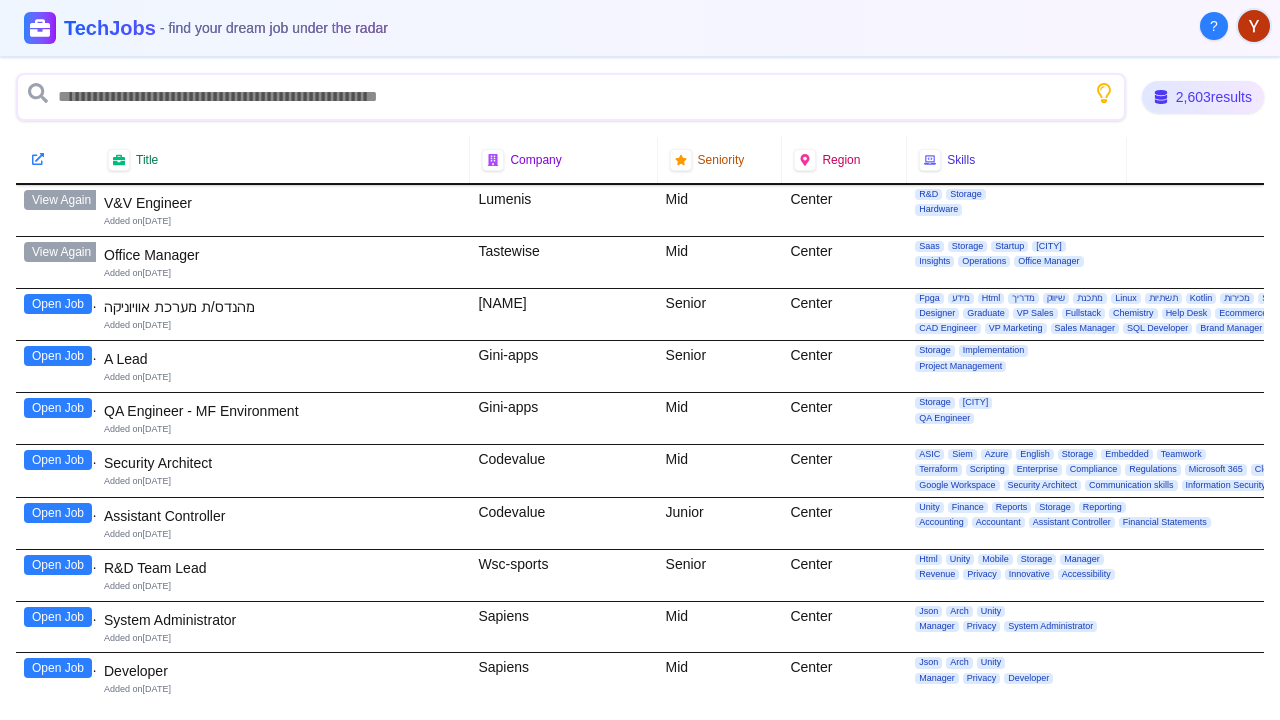 click on "Open Job" at bounding box center [58, 304] 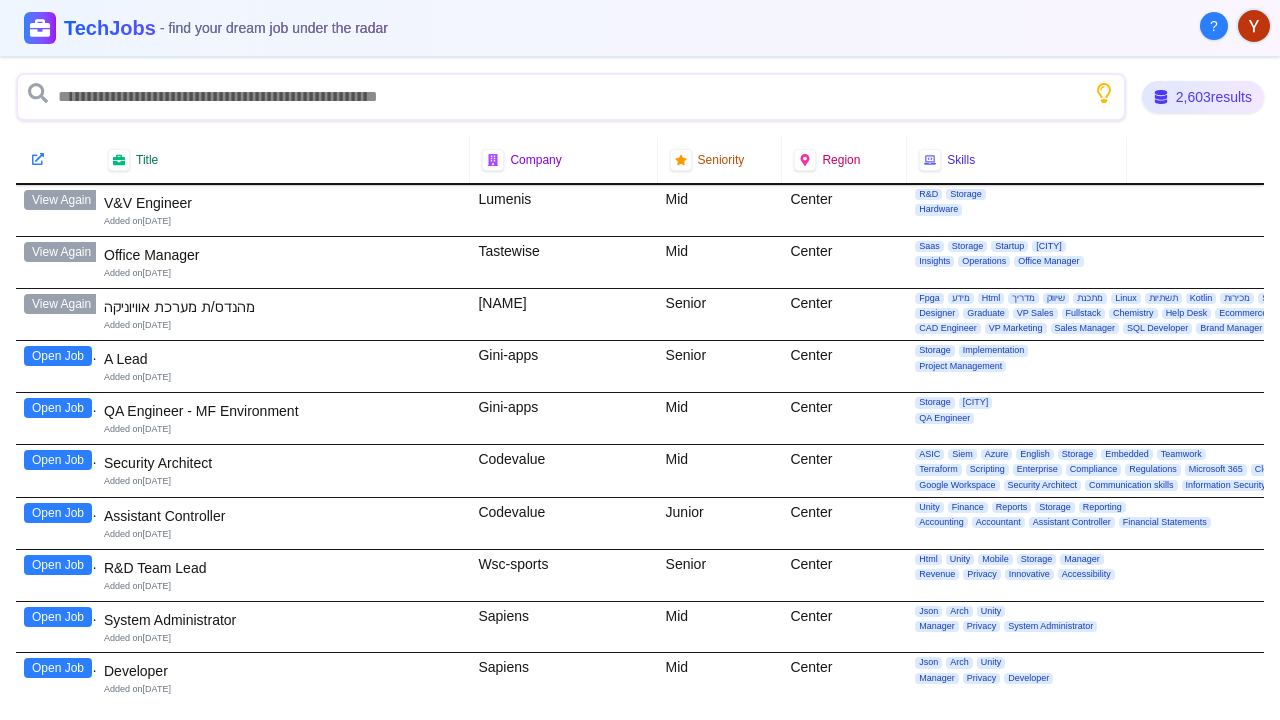 click on "Open Job" at bounding box center (58, 356) 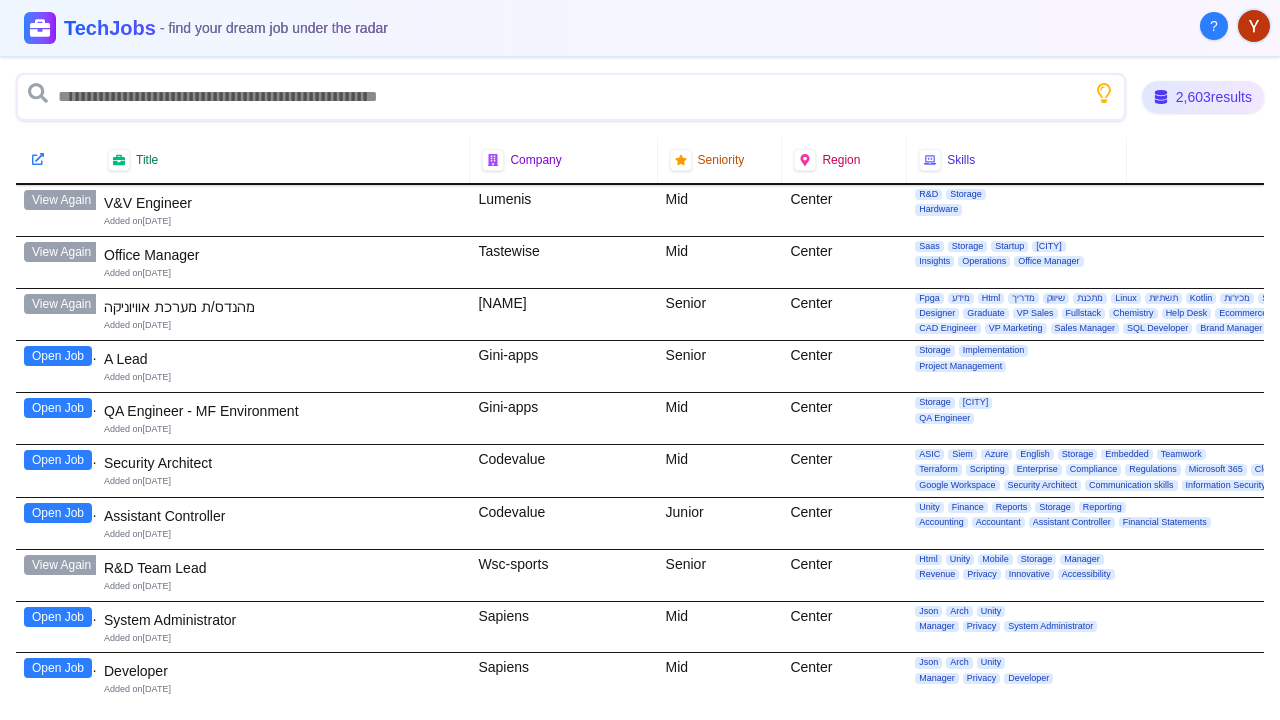 click on "Open Job" at bounding box center [58, 356] 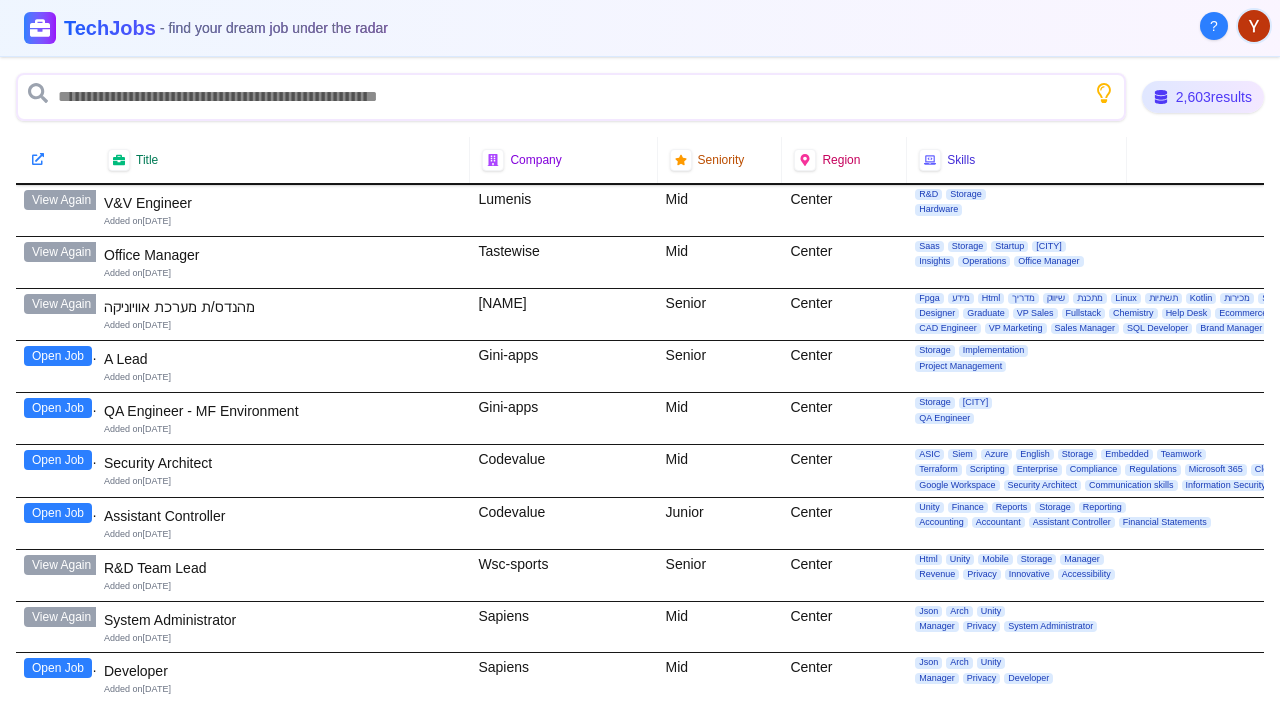 click on "Open Job" at bounding box center (58, 356) 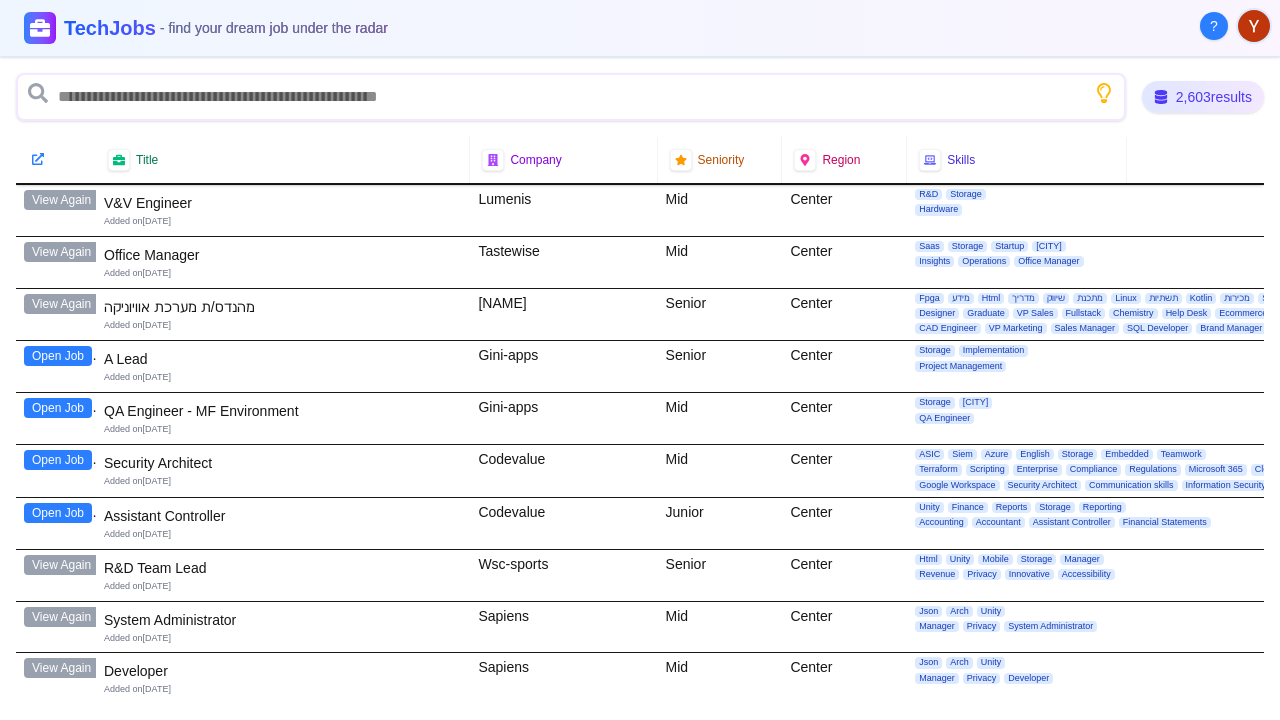 click on "Open Job" at bounding box center (58, 356) 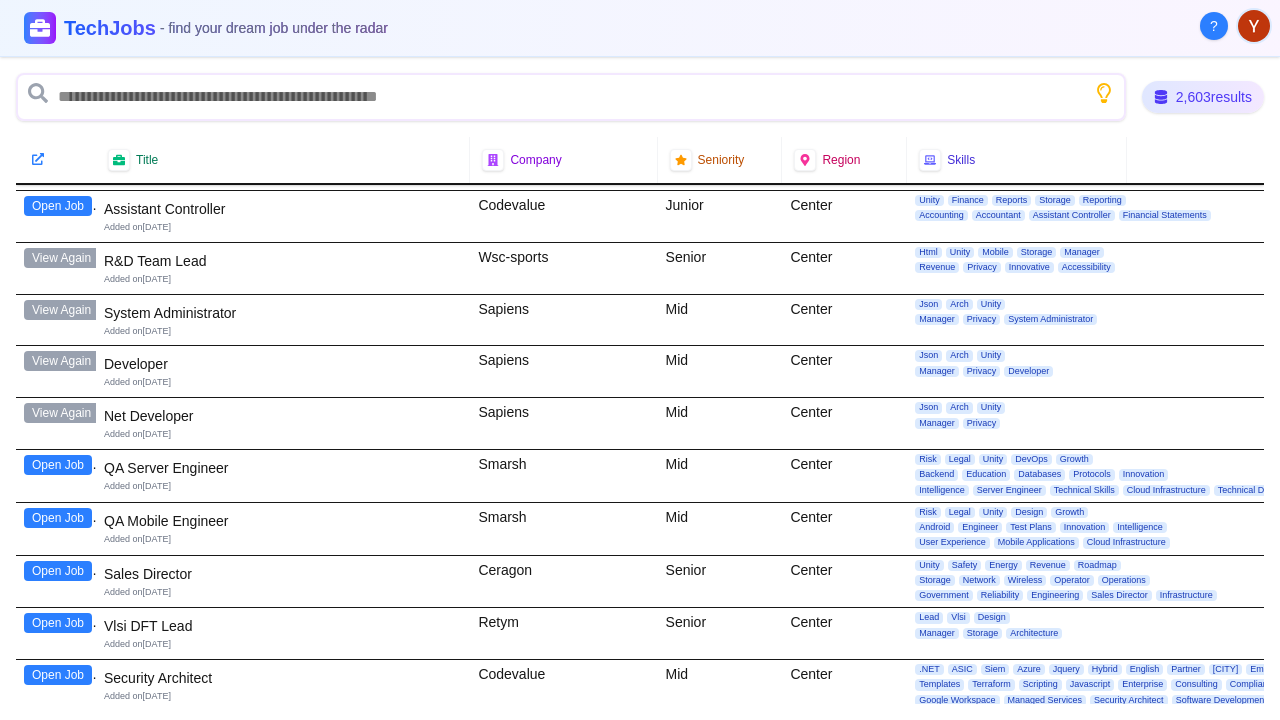 click on "Open Job" at bounding box center [58, 49] 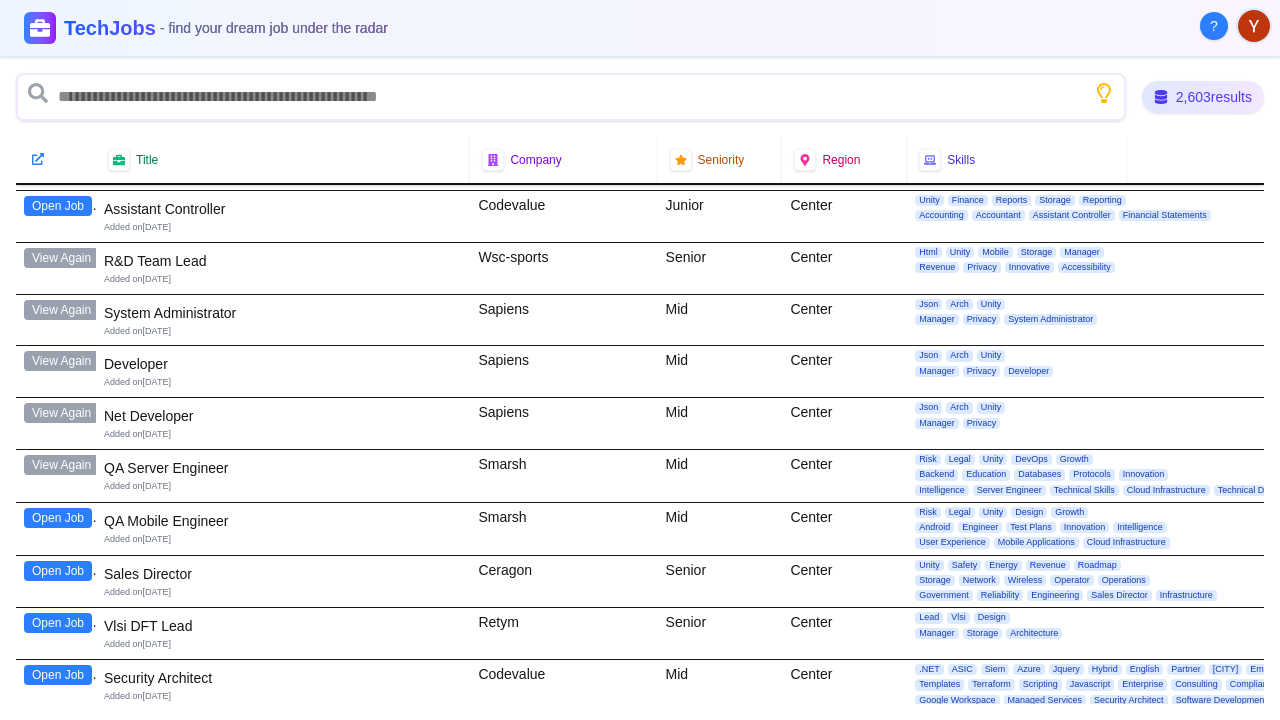 click on "Open Job" at bounding box center (58, 49) 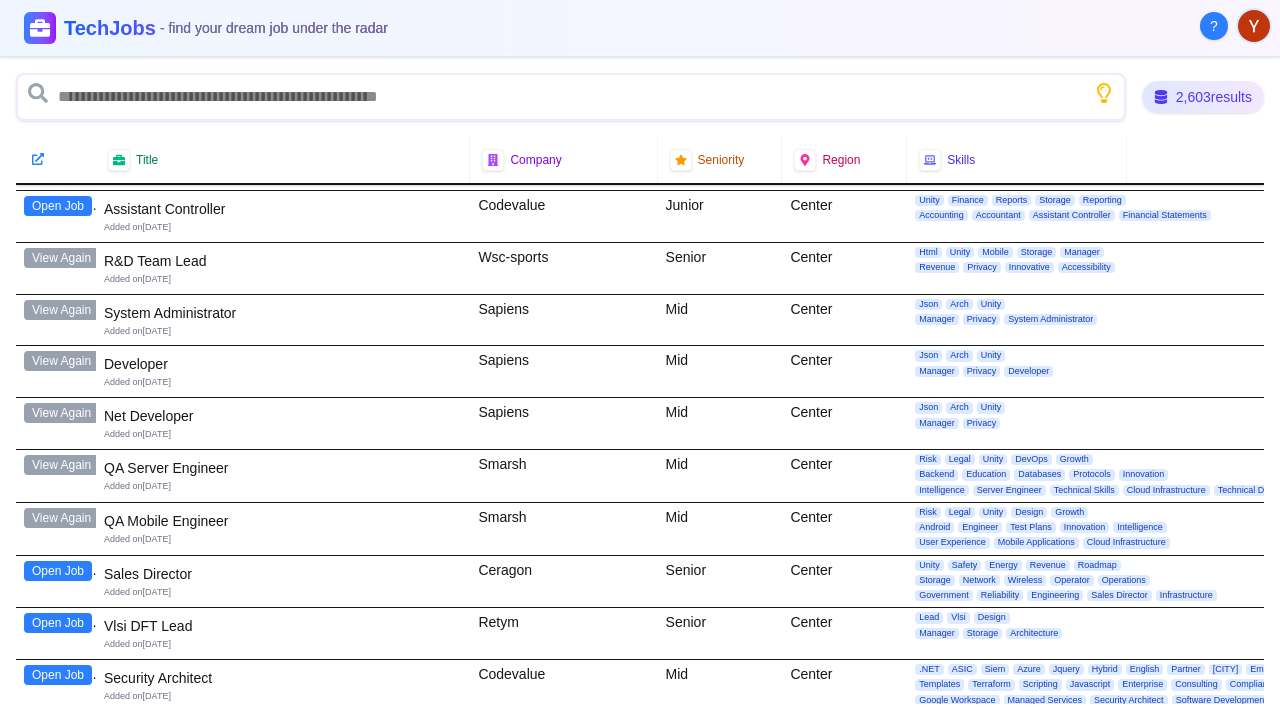 click on "Open Job" at bounding box center [58, 49] 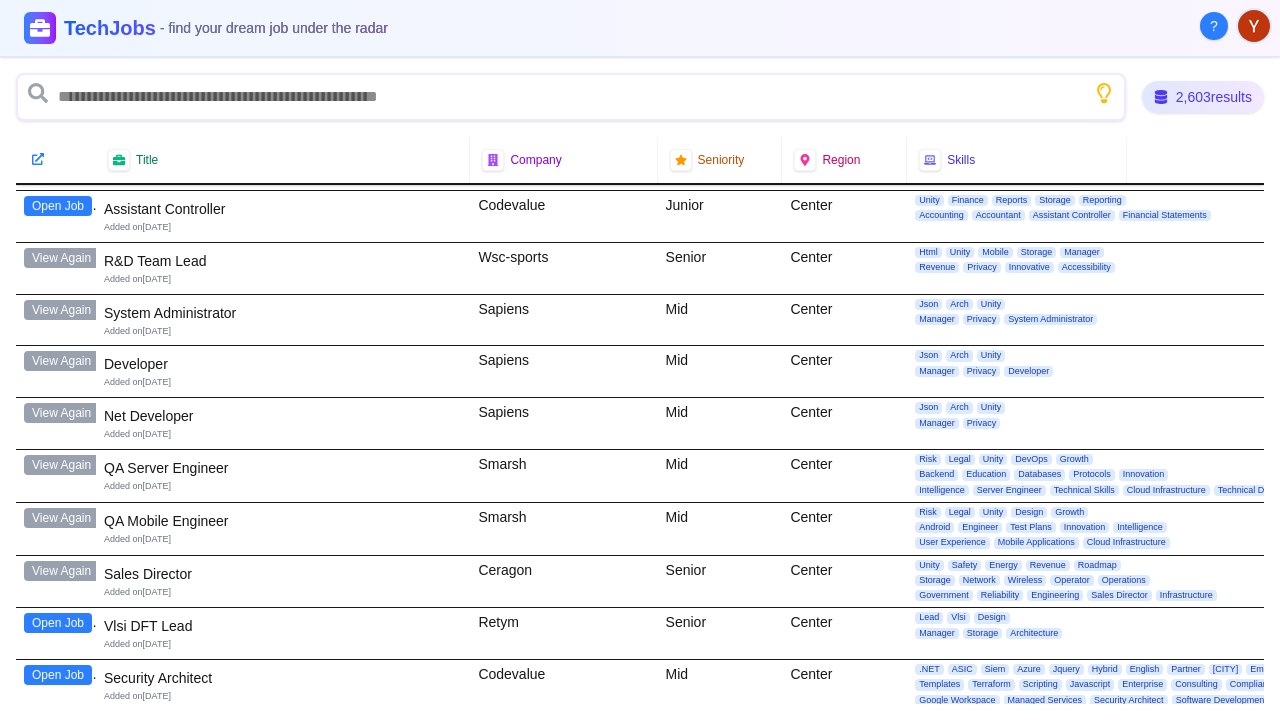 click on "Open Job" at bounding box center (58, 49) 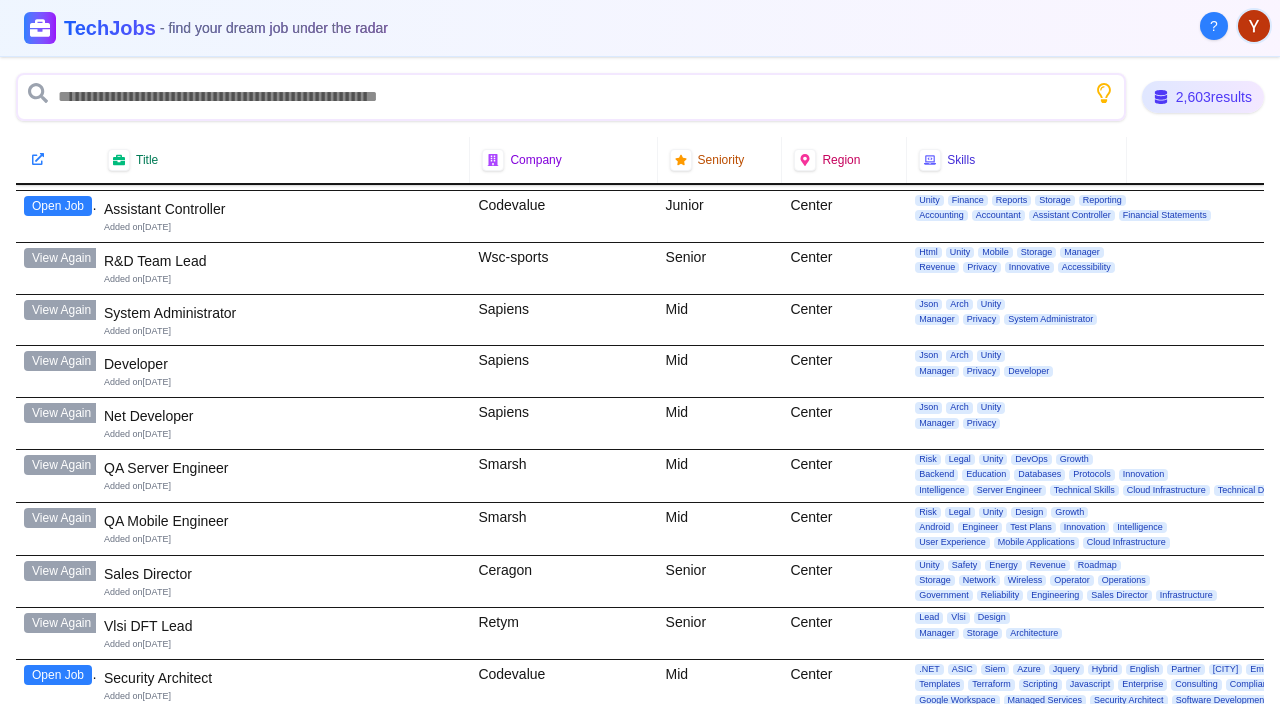 click on "Open Job" at bounding box center (58, 49) 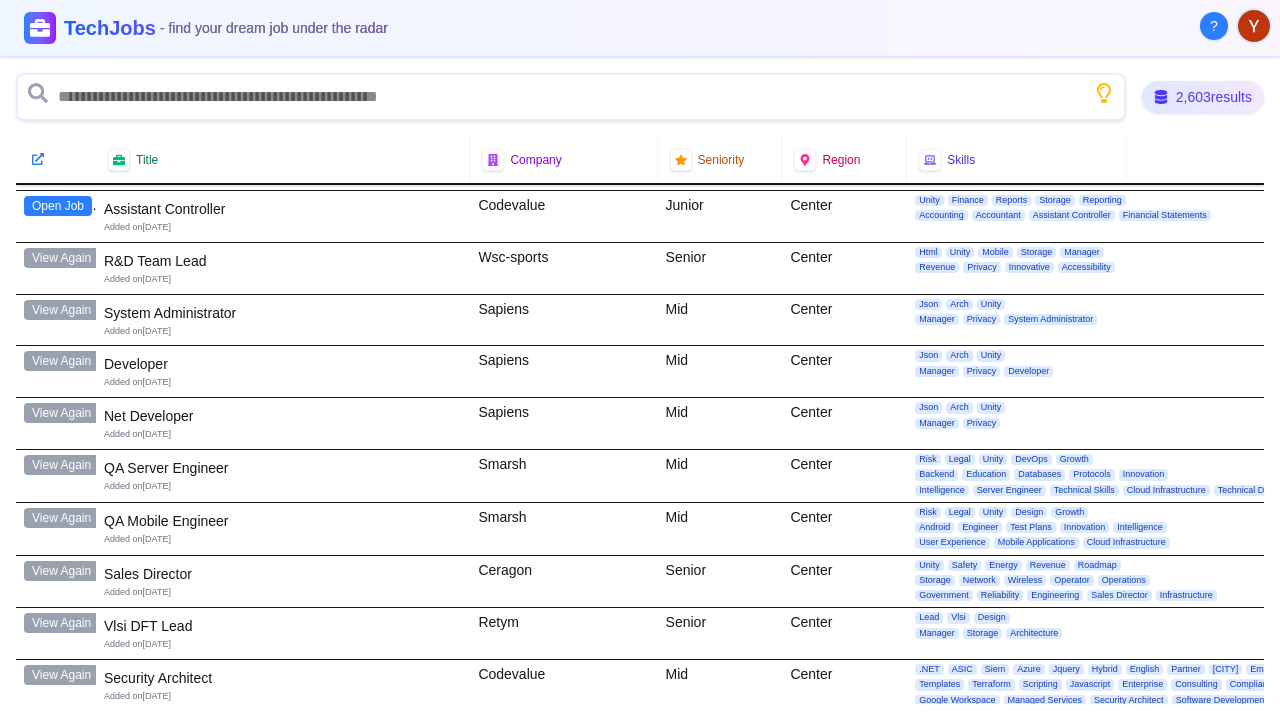 click on "Open Job" at bounding box center (58, 49) 